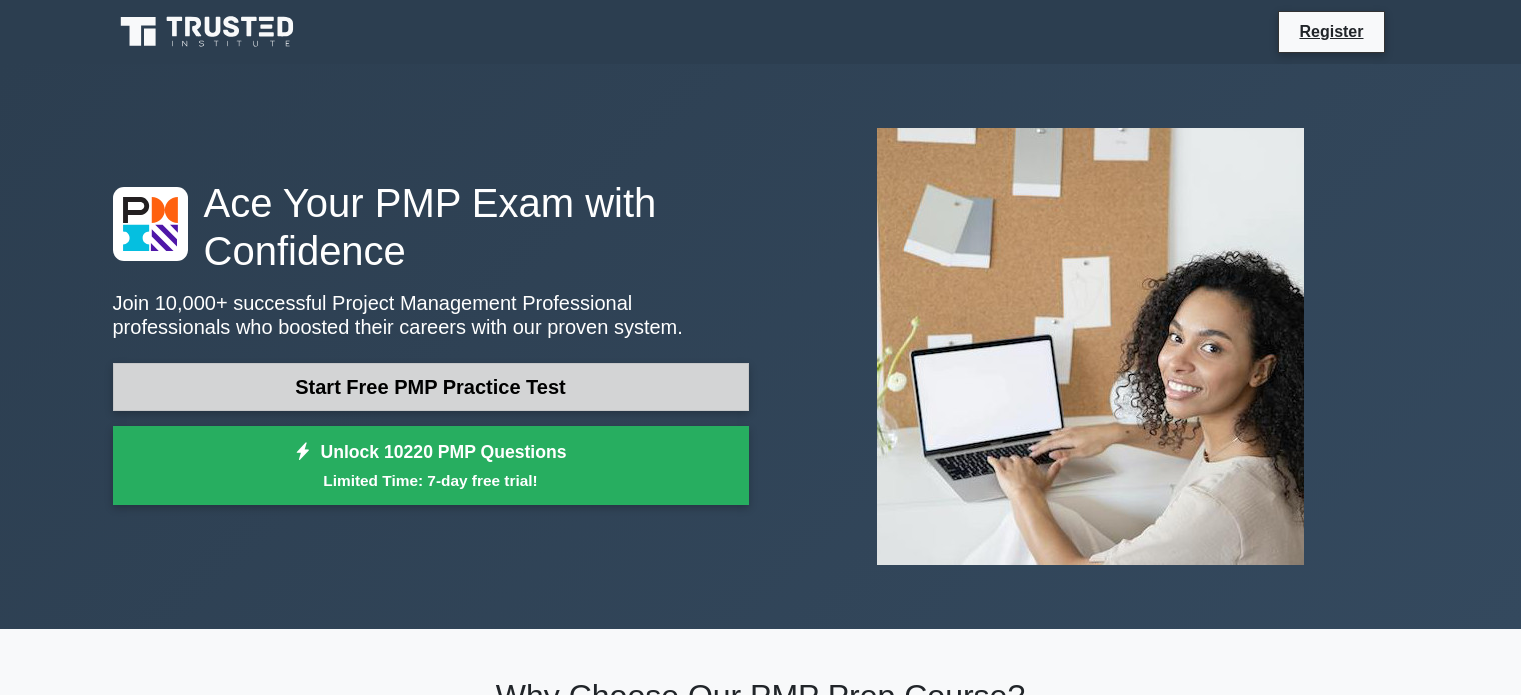 scroll, scrollTop: 0, scrollLeft: 0, axis: both 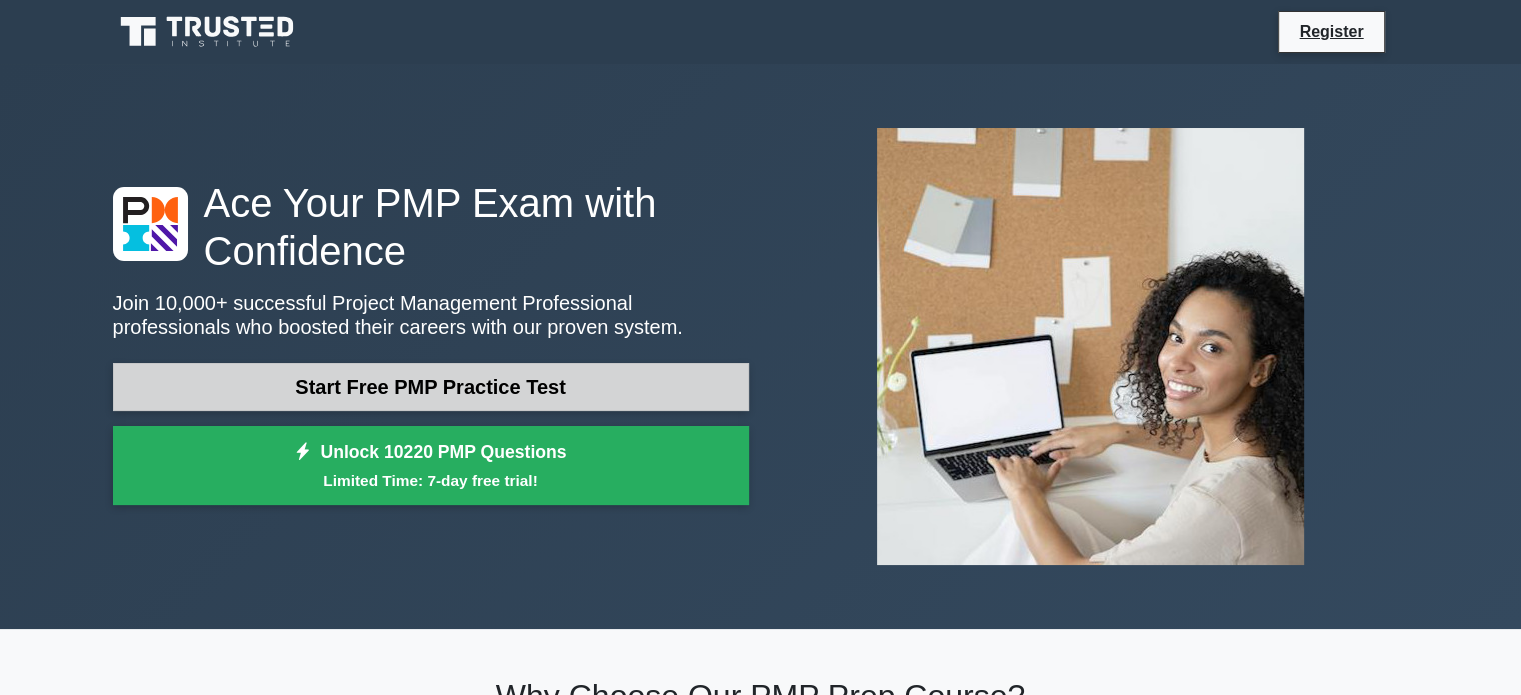 click on "Start Free PMP Practice Test" at bounding box center (431, 387) 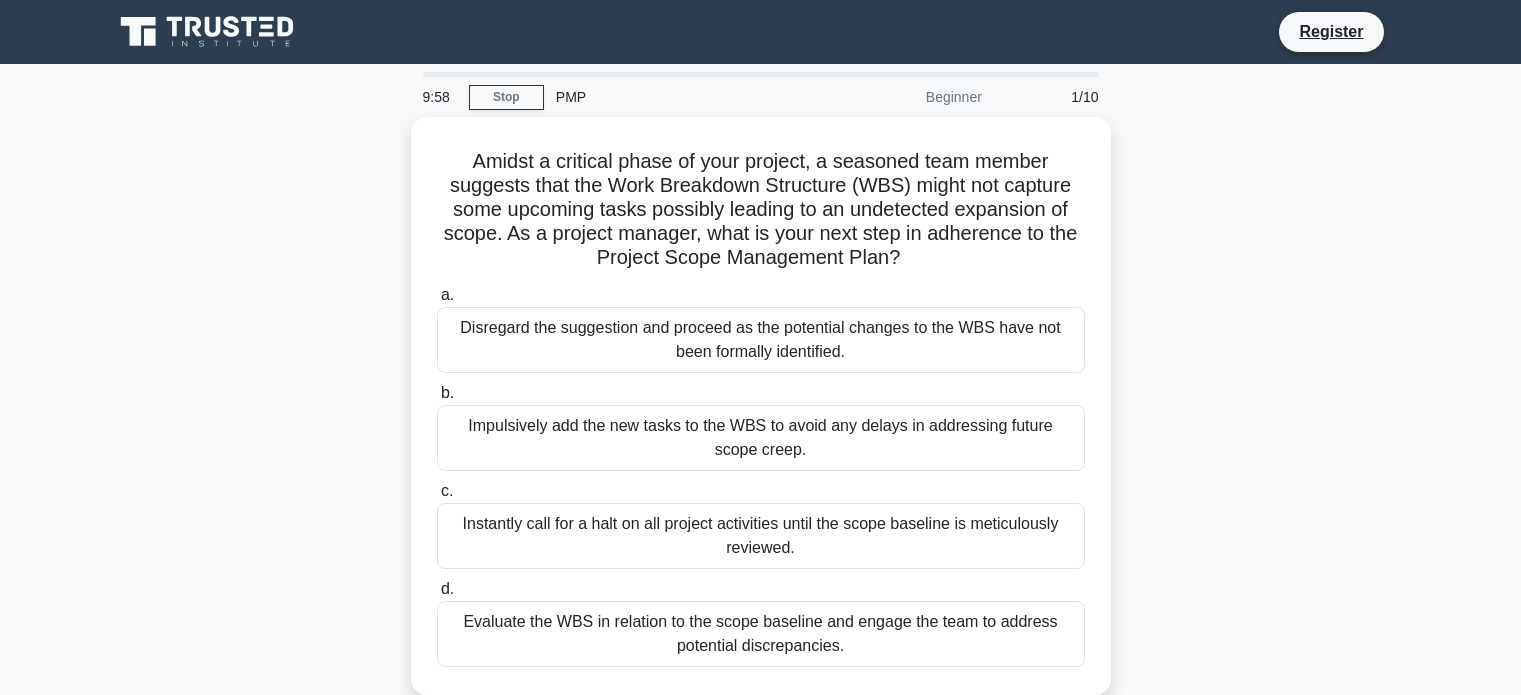 scroll, scrollTop: 0, scrollLeft: 0, axis: both 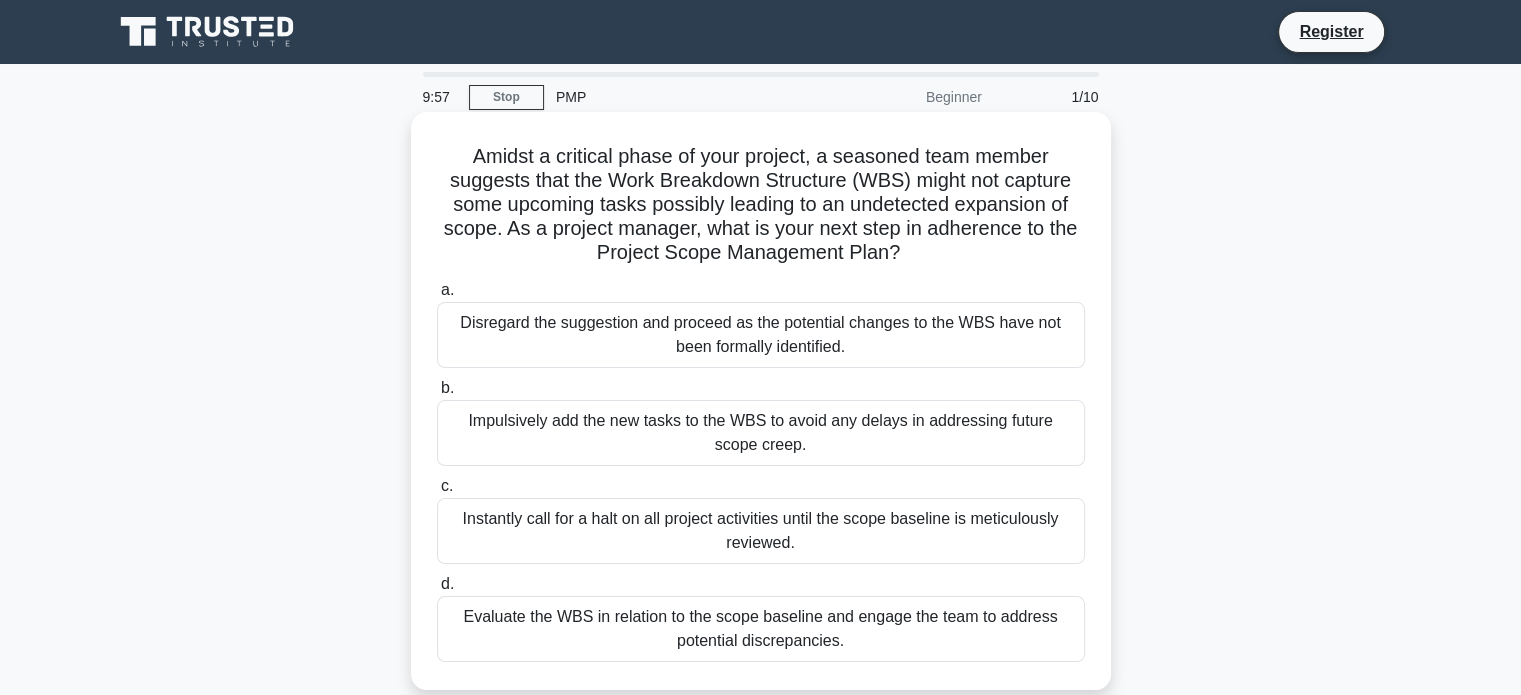 click on "Disregard the suggestion and proceed as the potential changes to the WBS have not been formally identified." at bounding box center (761, 335) 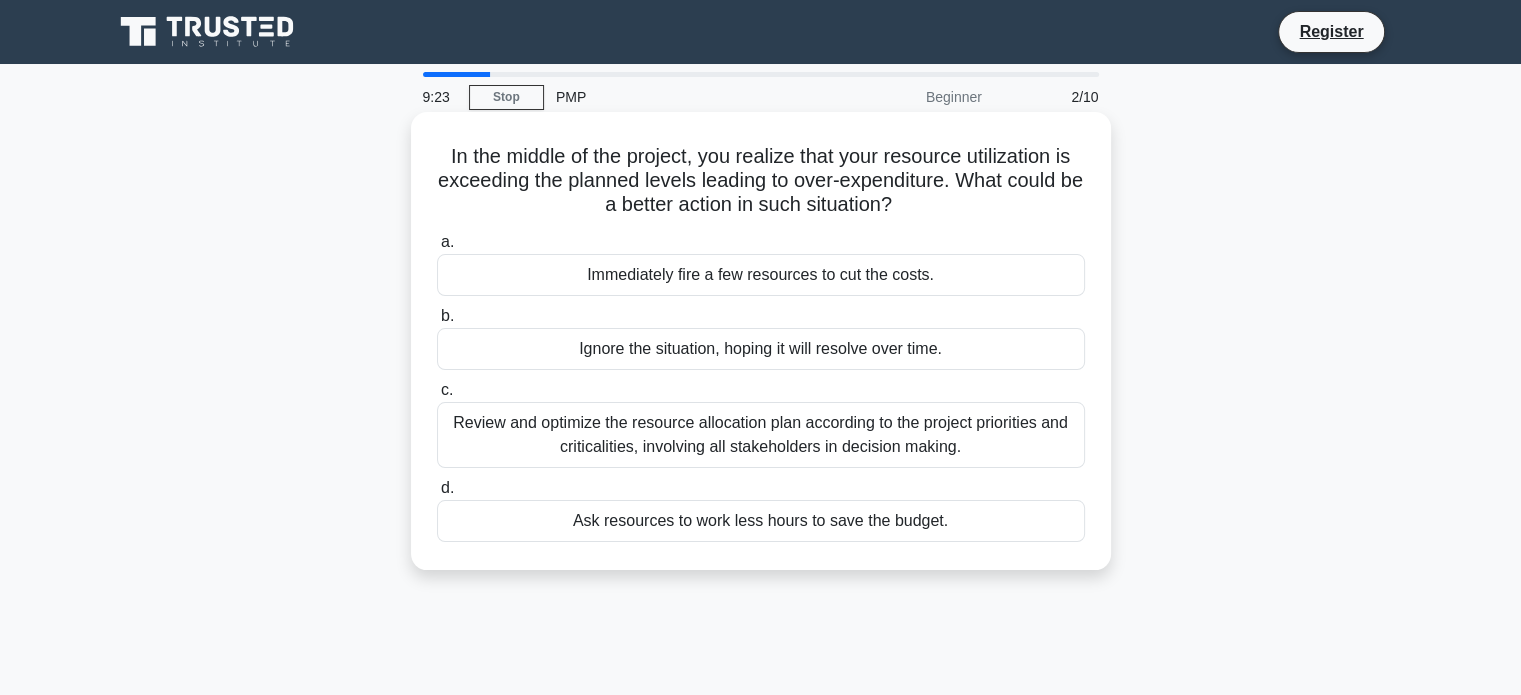 click on "Review and optimize the resource allocation plan according to the project priorities and criticalities, involving all stakeholders in decision making." at bounding box center (761, 435) 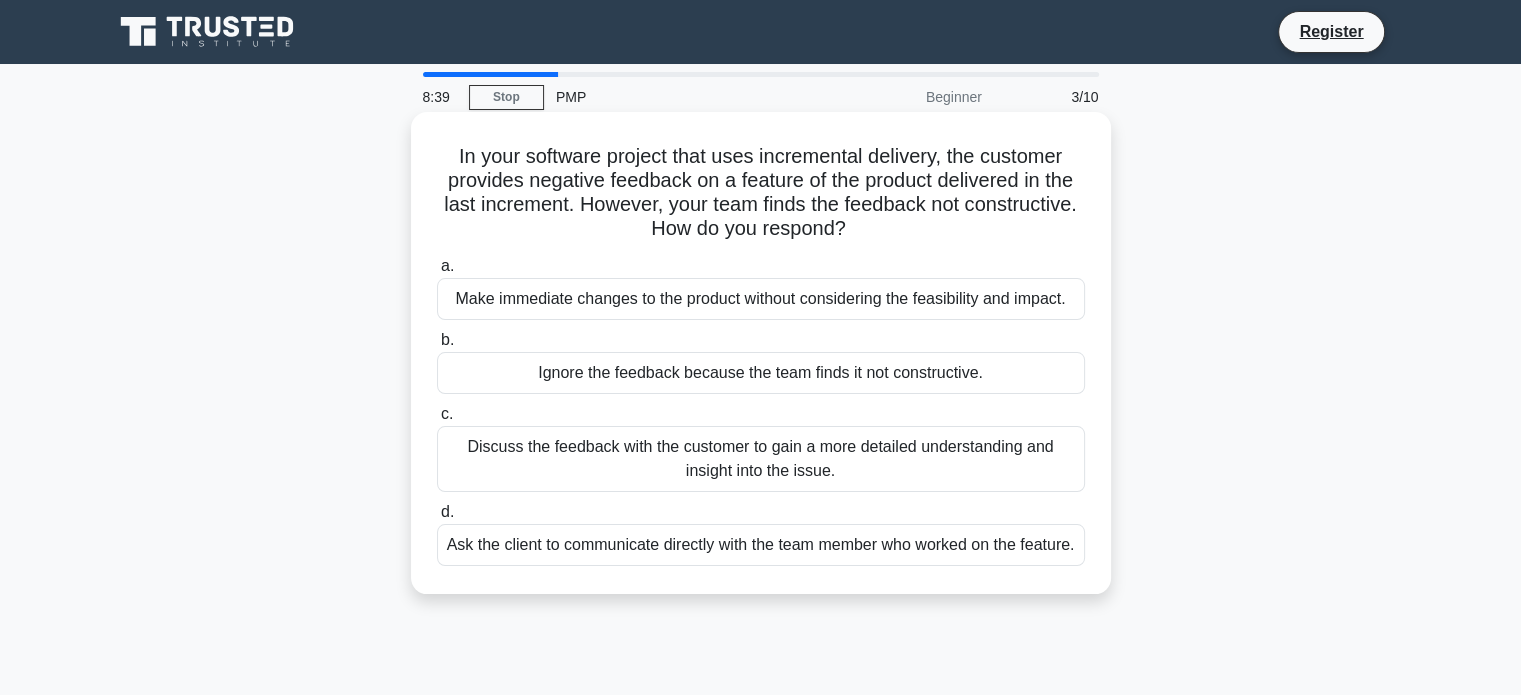 click on "Discuss the feedback with the customer to gain a more detailed understanding and insight into the issue." at bounding box center (761, 459) 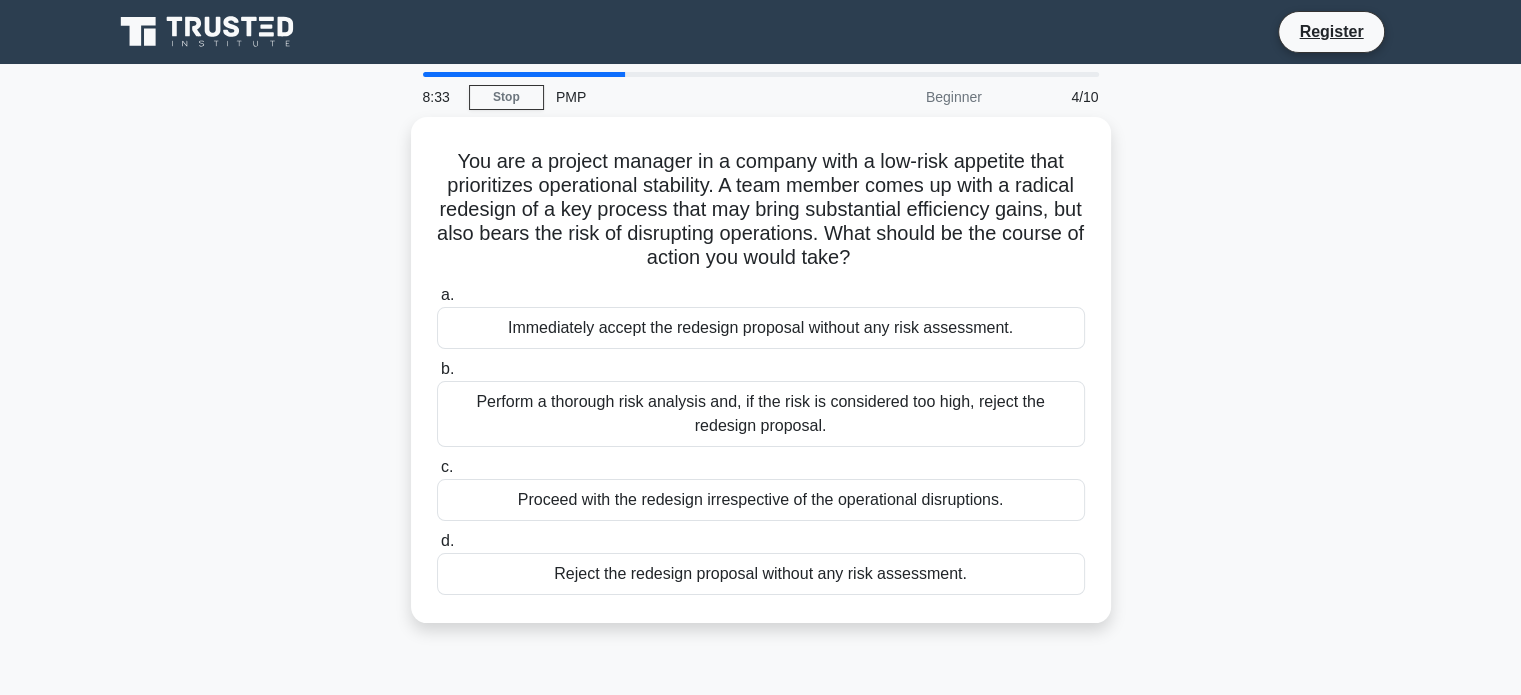 click on "Beginner" at bounding box center (906, 97) 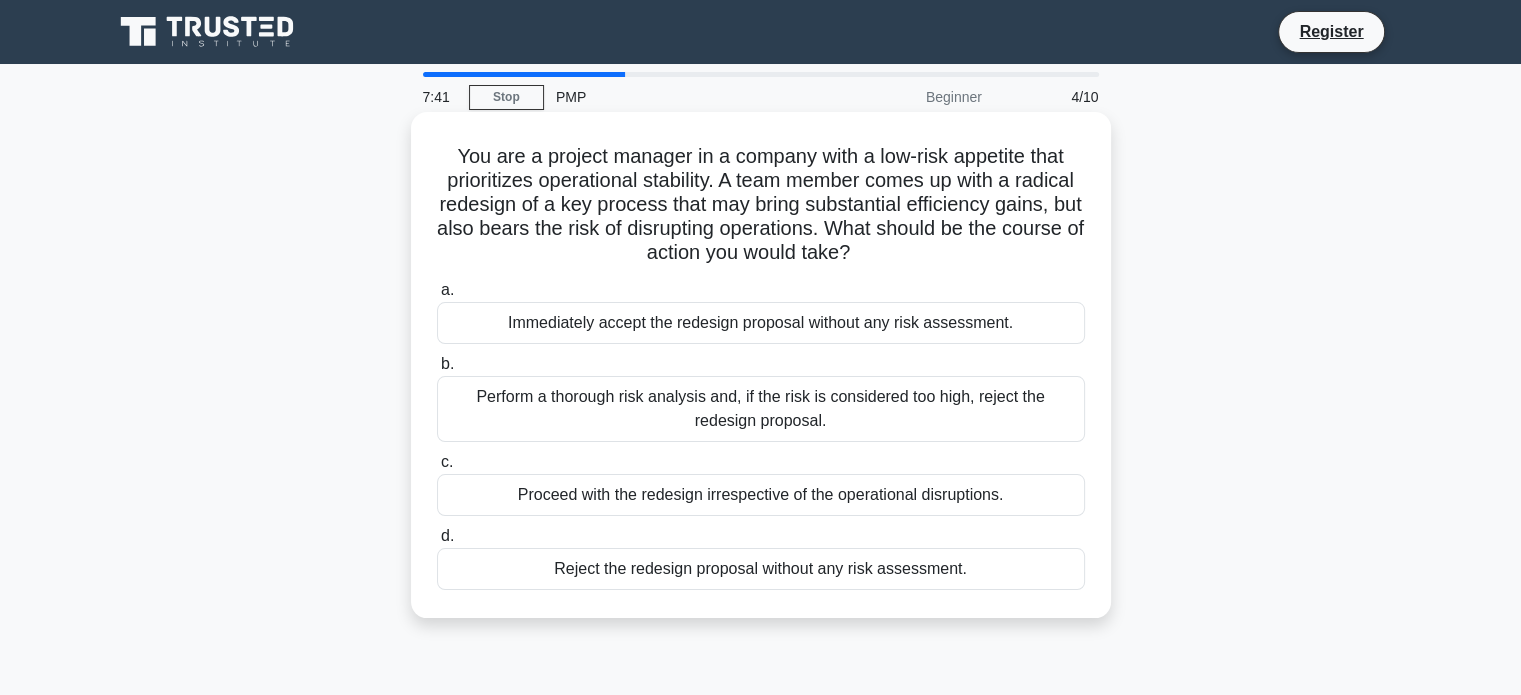 click on "Perform a thorough risk analysis and, if the risk is considered too high, reject the redesign proposal." at bounding box center [761, 409] 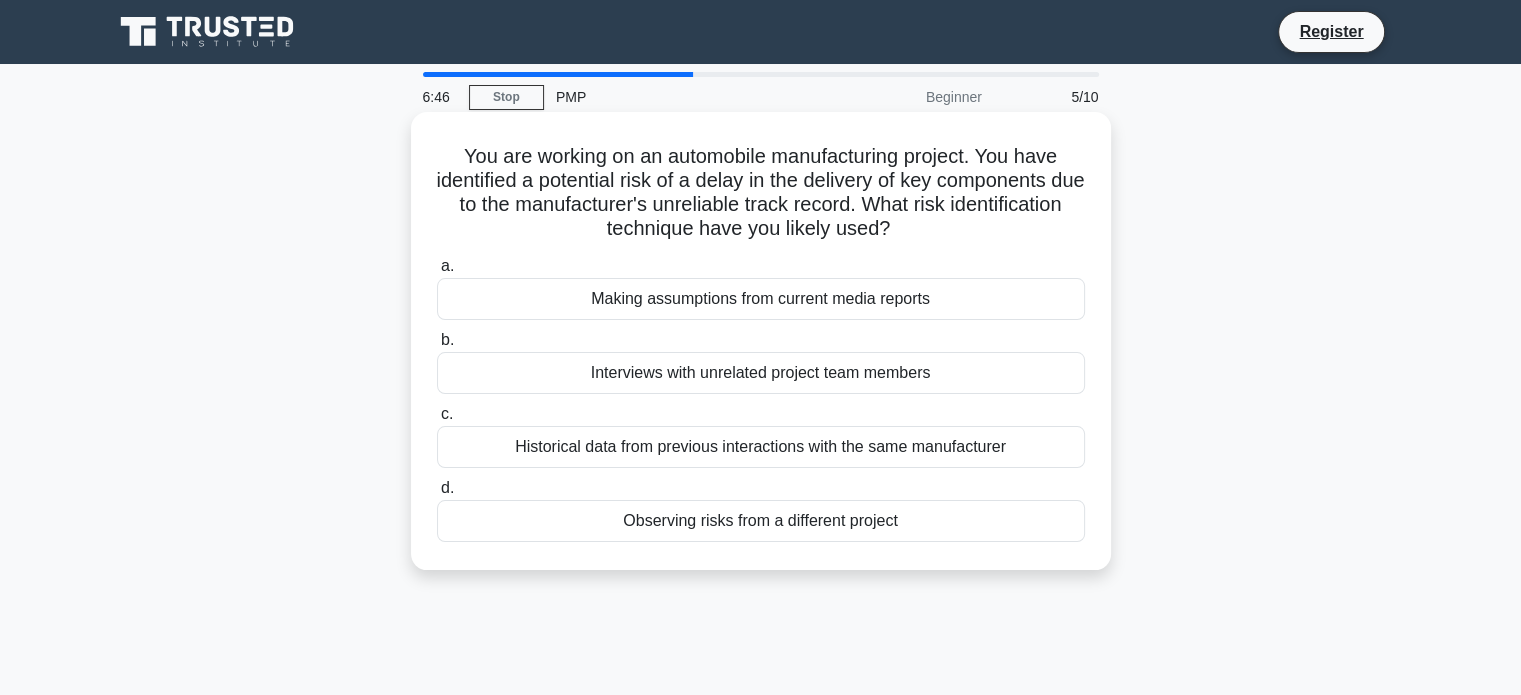 click on "Making assumptions from current media reports" at bounding box center (761, 299) 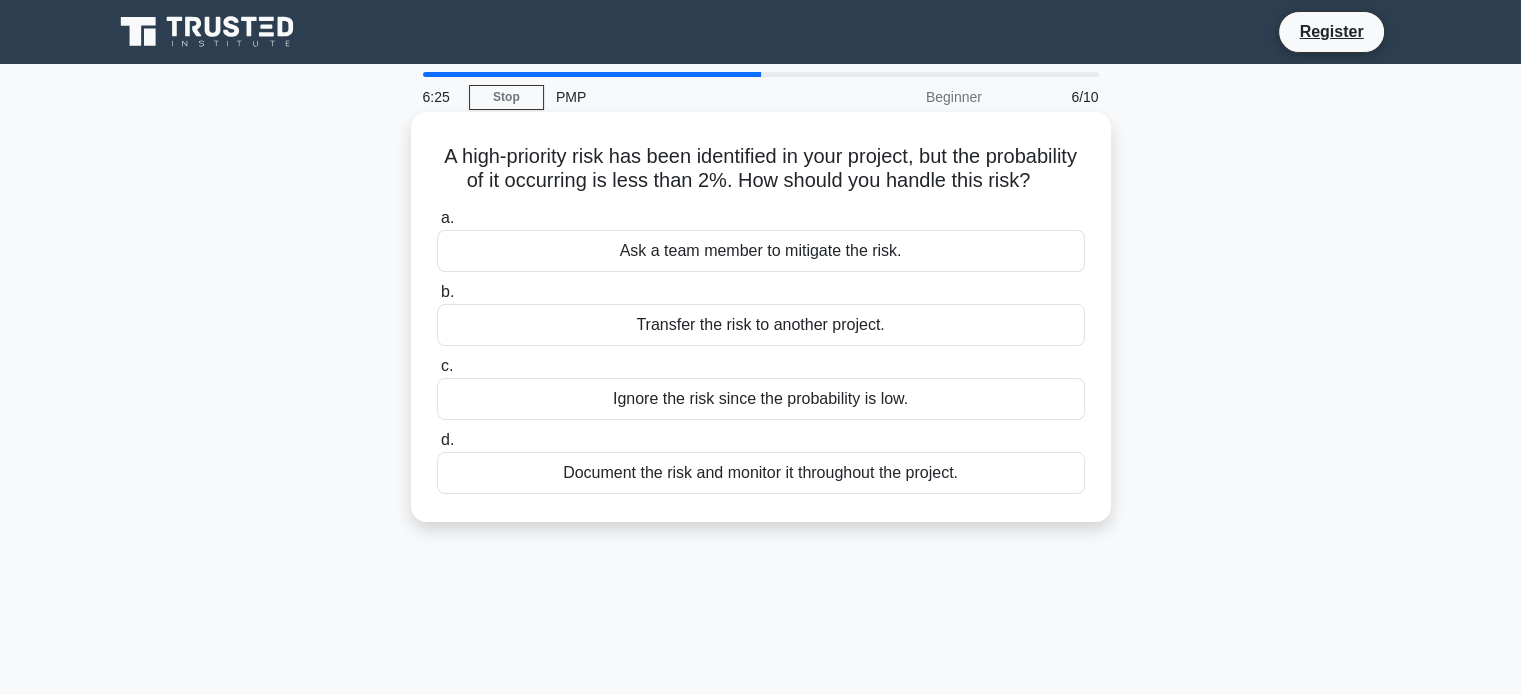 click on "Document the risk and monitor it throughout the project." at bounding box center [761, 473] 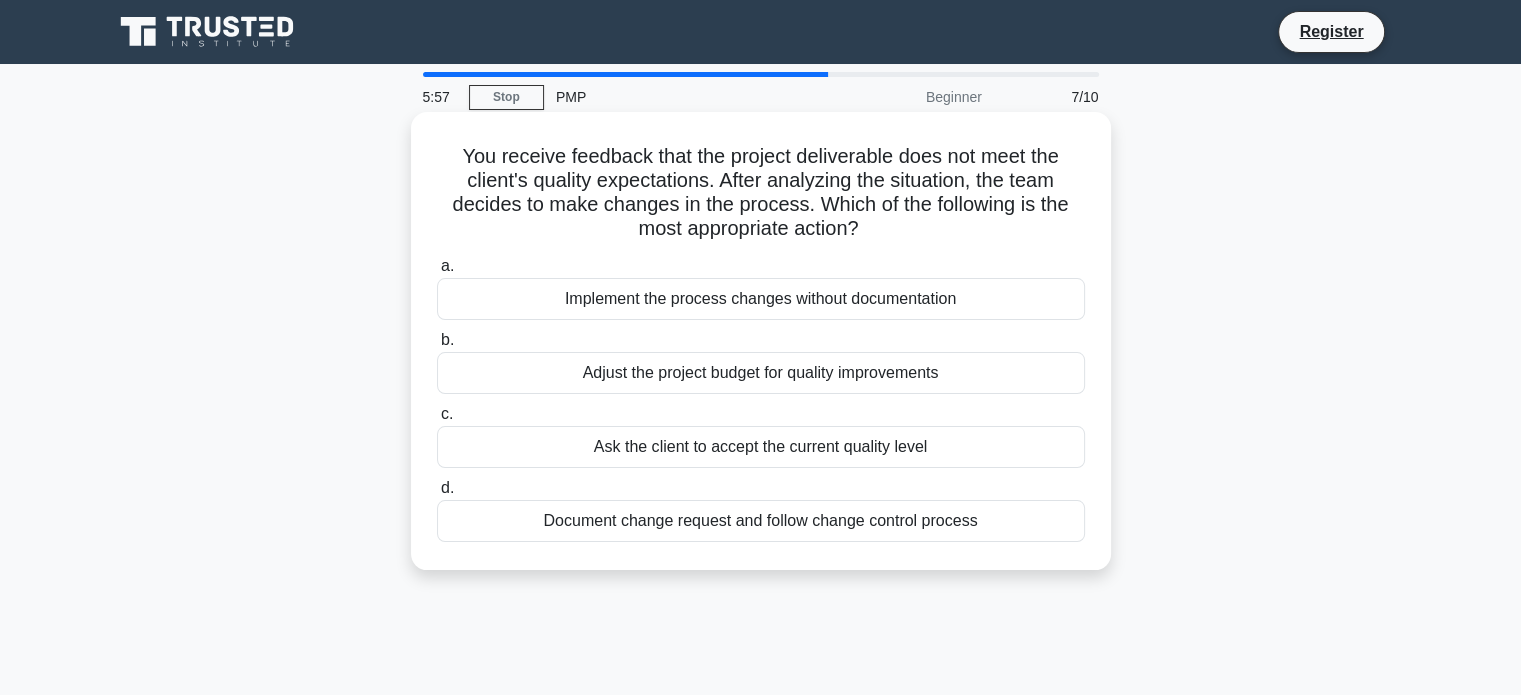 click on "Document change request and follow change control process" at bounding box center [761, 521] 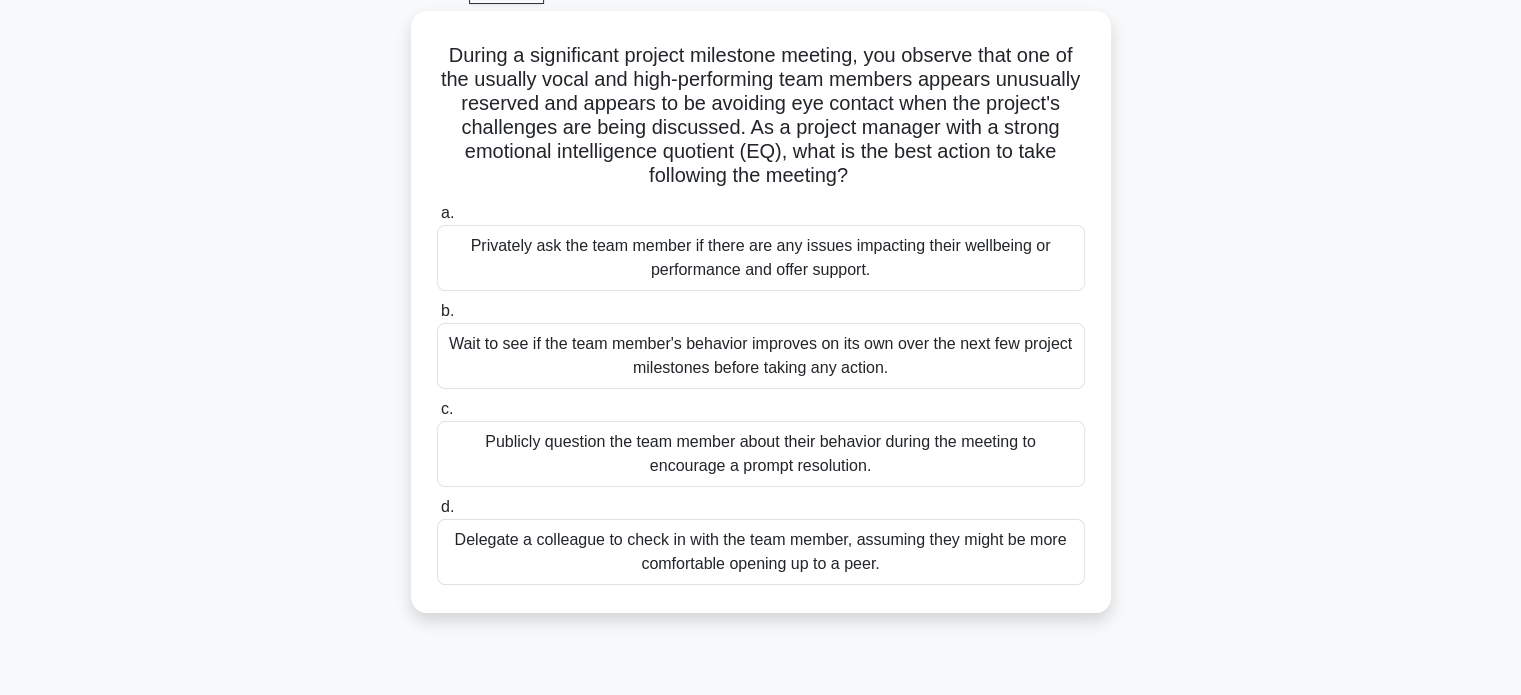 scroll, scrollTop: 101, scrollLeft: 0, axis: vertical 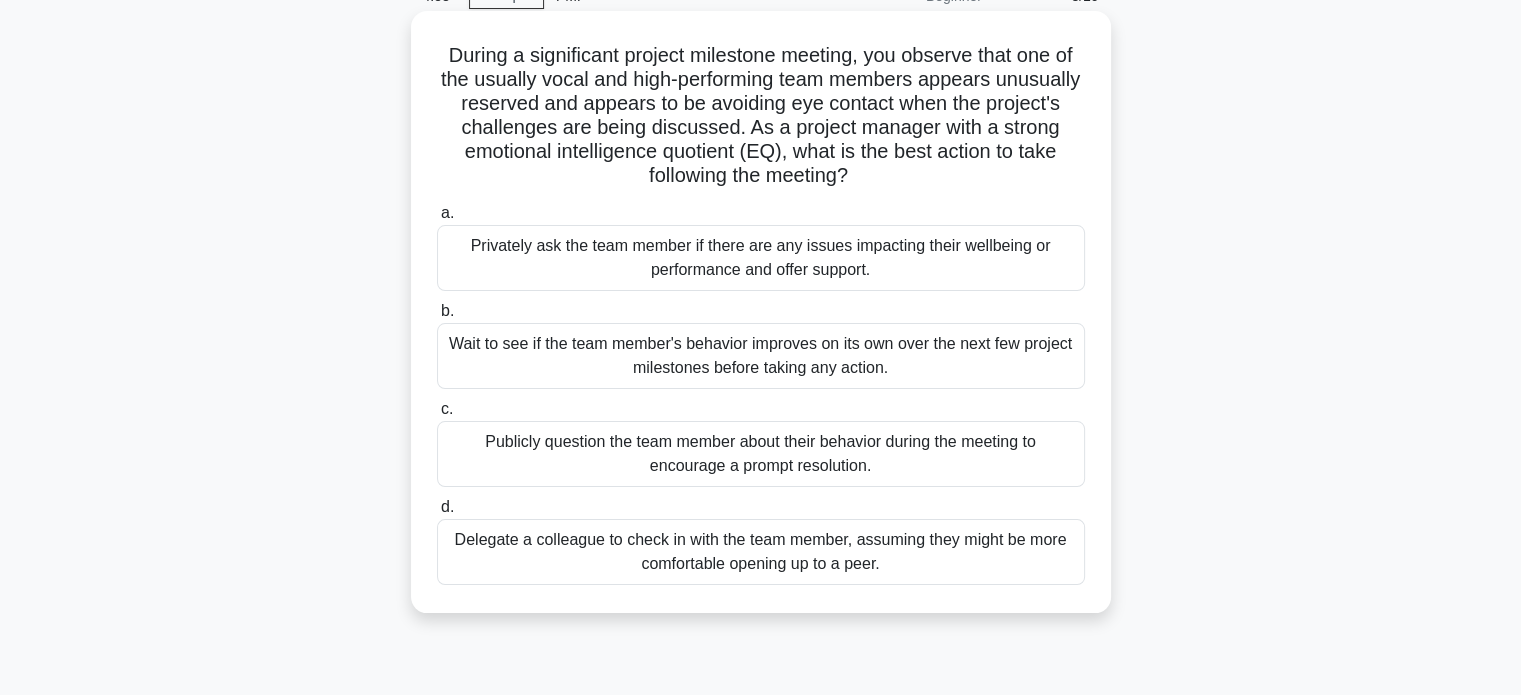 click on "Delegate a colleague to check in with the team member, assuming they might be more comfortable opening up to a peer." at bounding box center [761, 552] 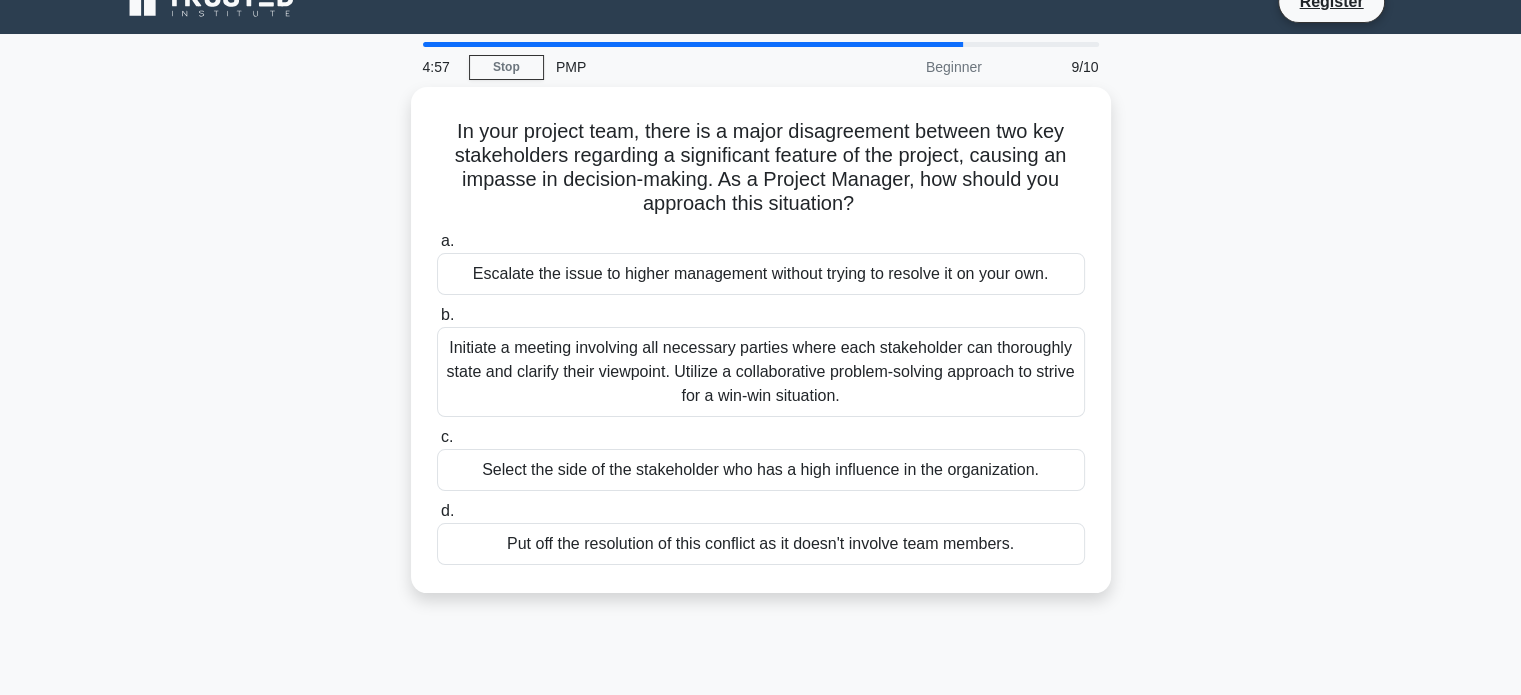 scroll, scrollTop: 0, scrollLeft: 0, axis: both 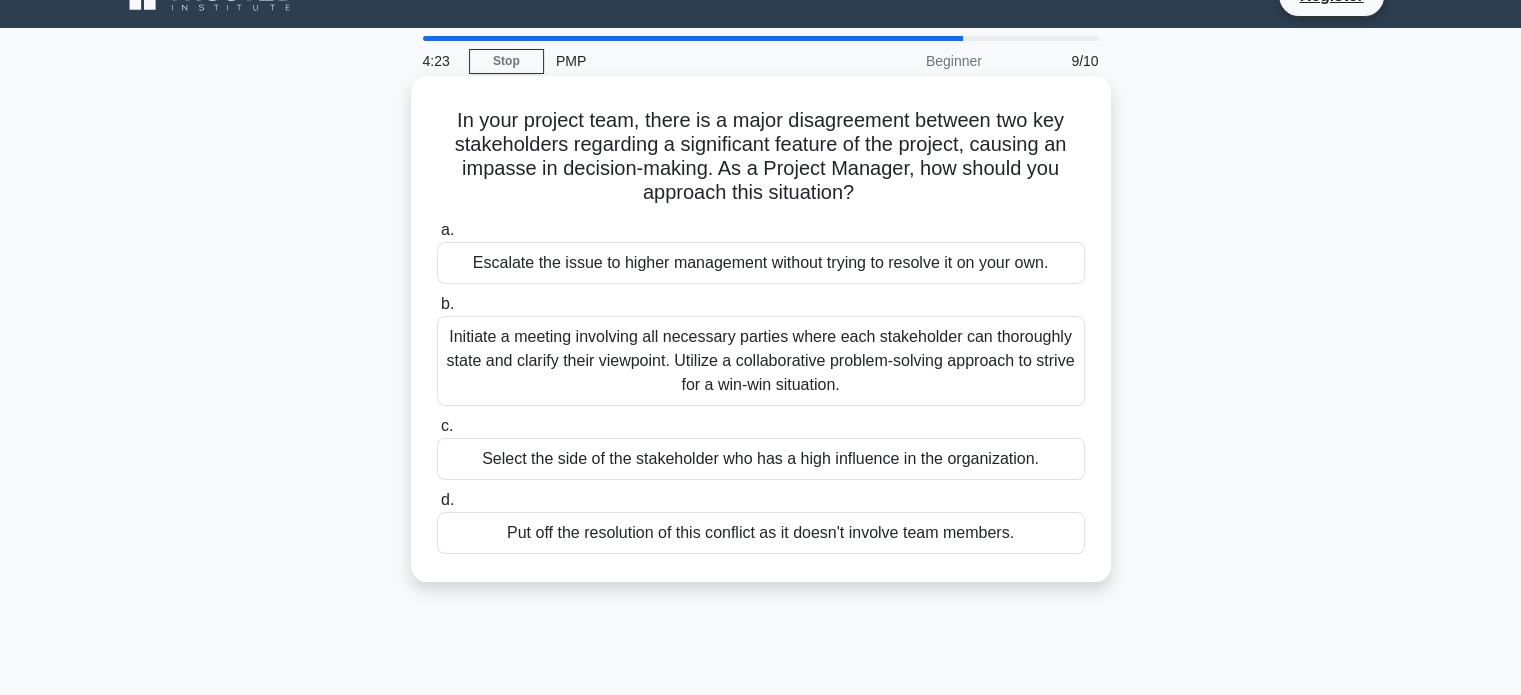 click on "Initiate a meeting involving all necessary parties where each stakeholder can thoroughly state and clarify their viewpoint. Utilize a collaborative problem-solving approach to strive for a win-win situation." at bounding box center (761, 361) 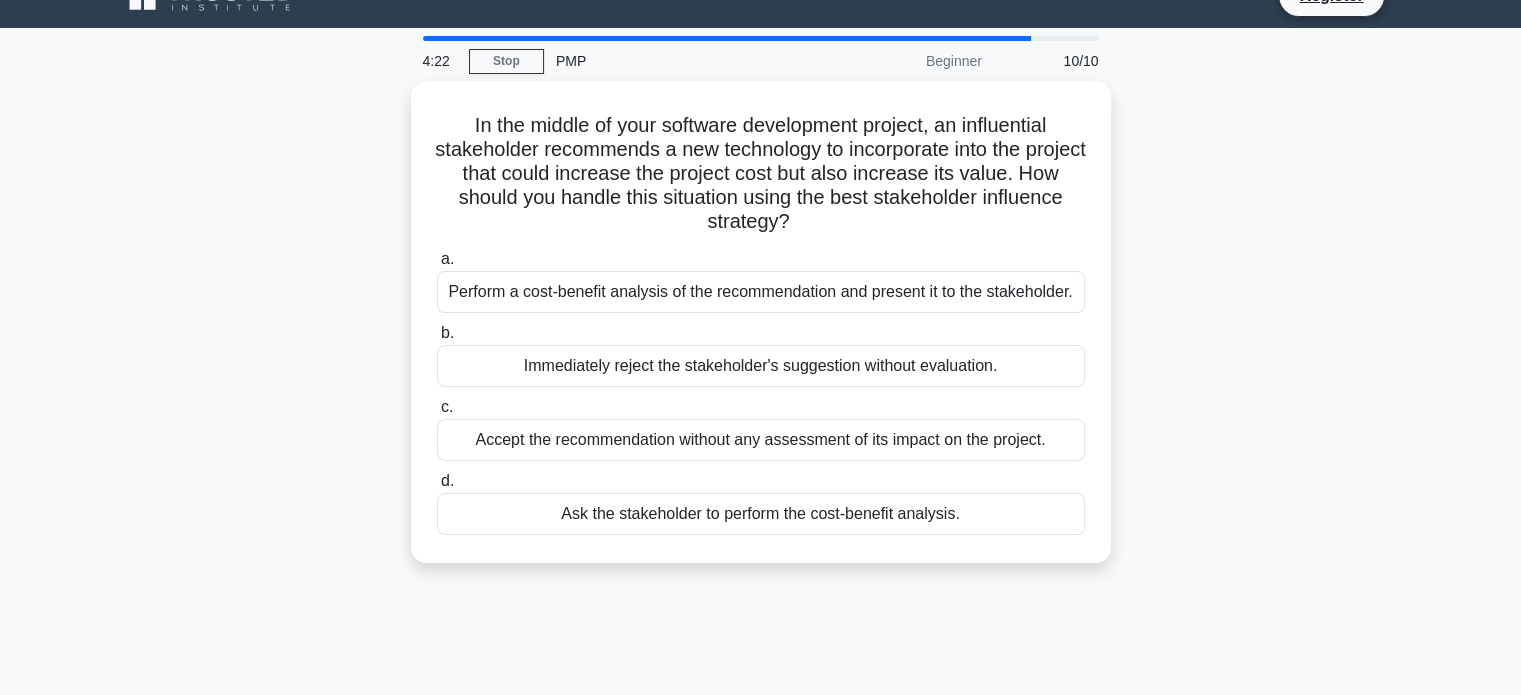 scroll, scrollTop: 0, scrollLeft: 0, axis: both 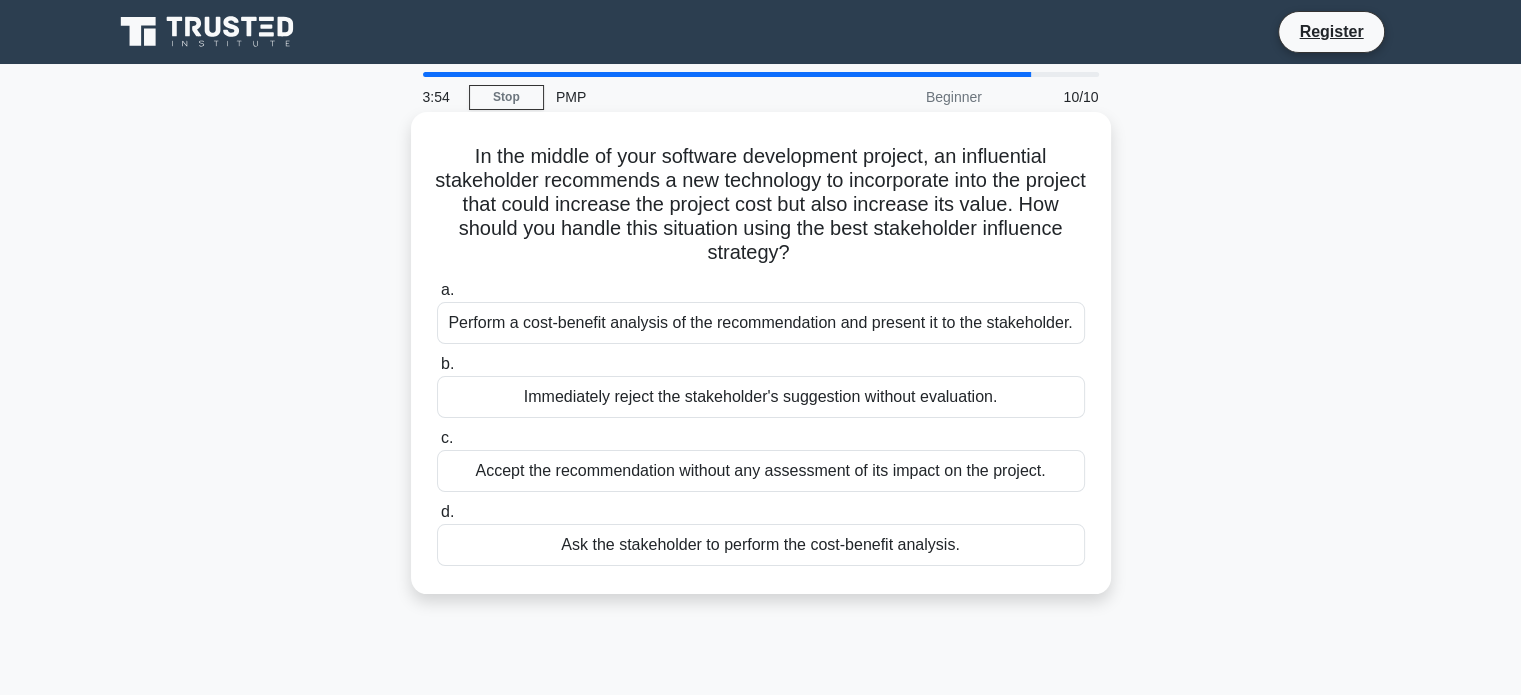 click on "Perform a cost-benefit analysis of the recommendation and present it to the stakeholder." at bounding box center [761, 323] 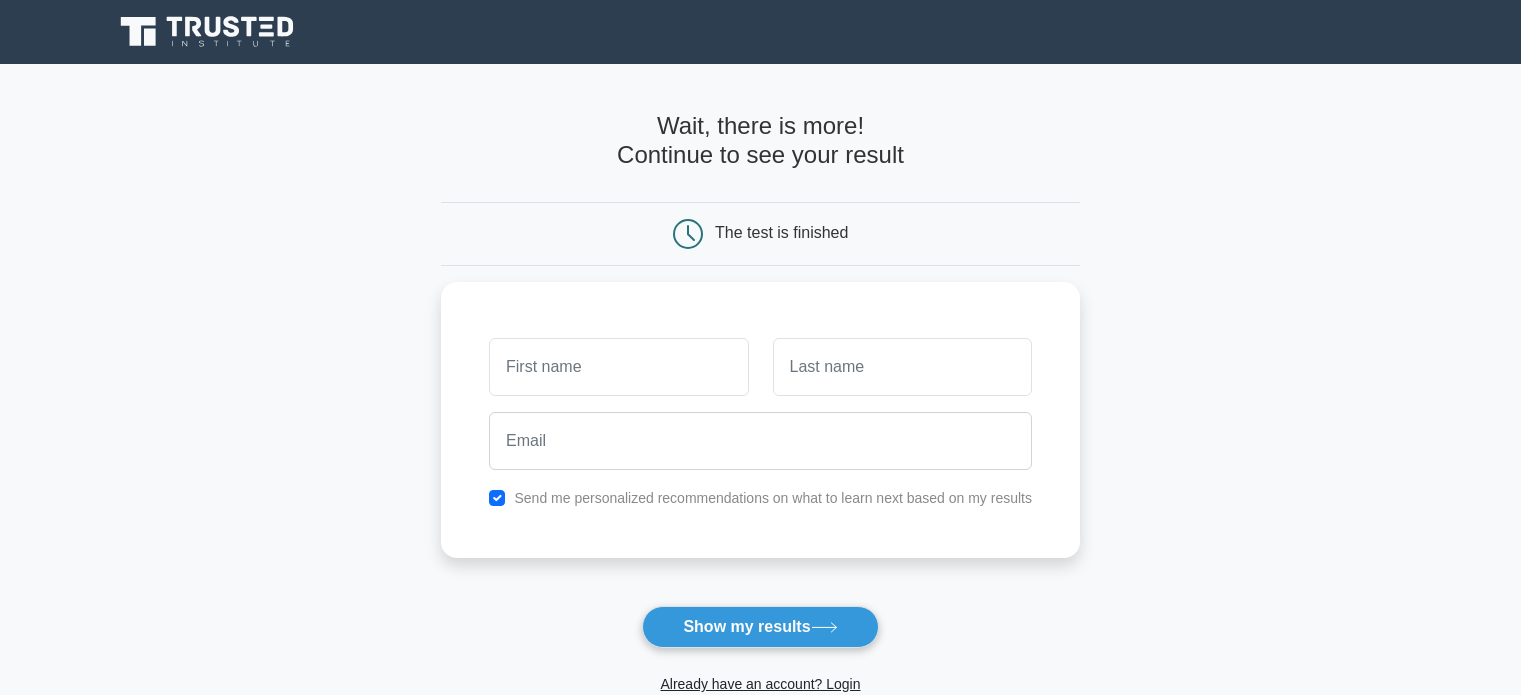 scroll, scrollTop: 0, scrollLeft: 0, axis: both 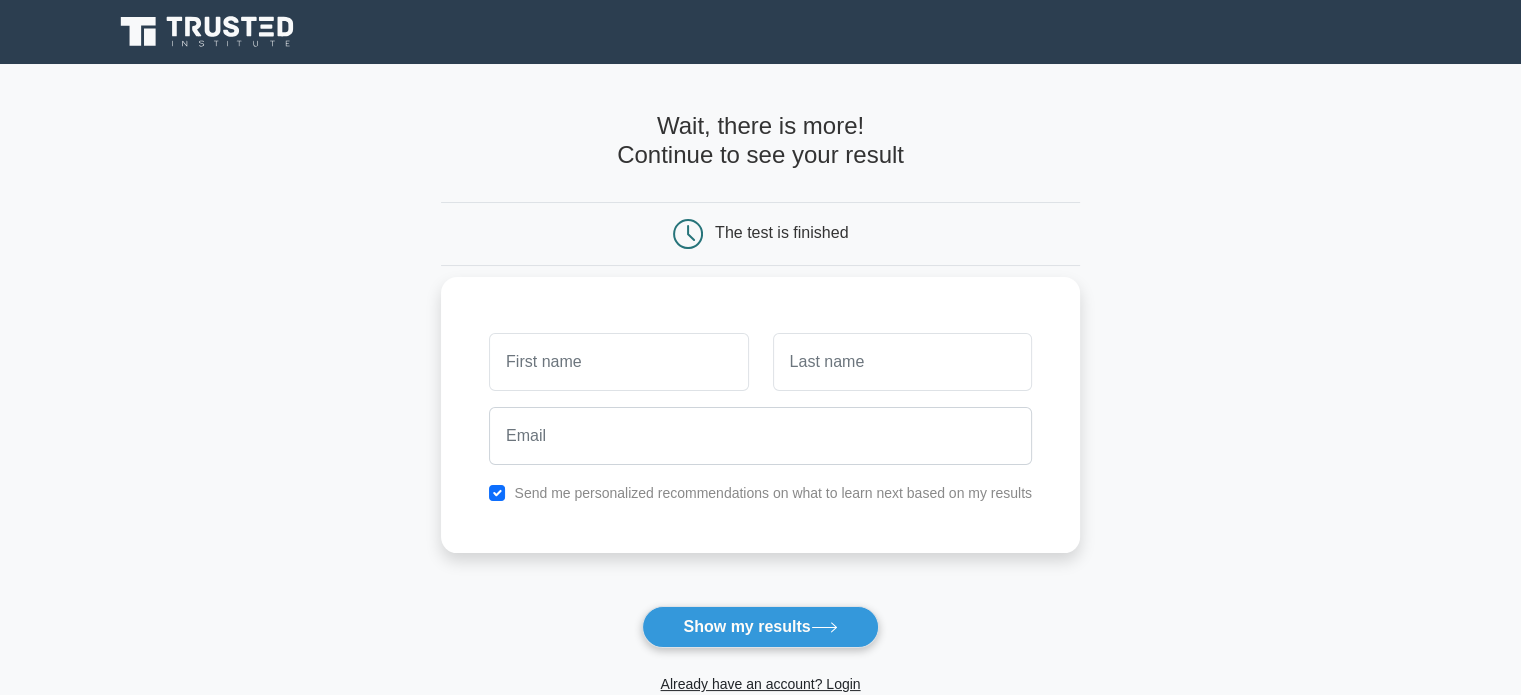click at bounding box center [618, 362] 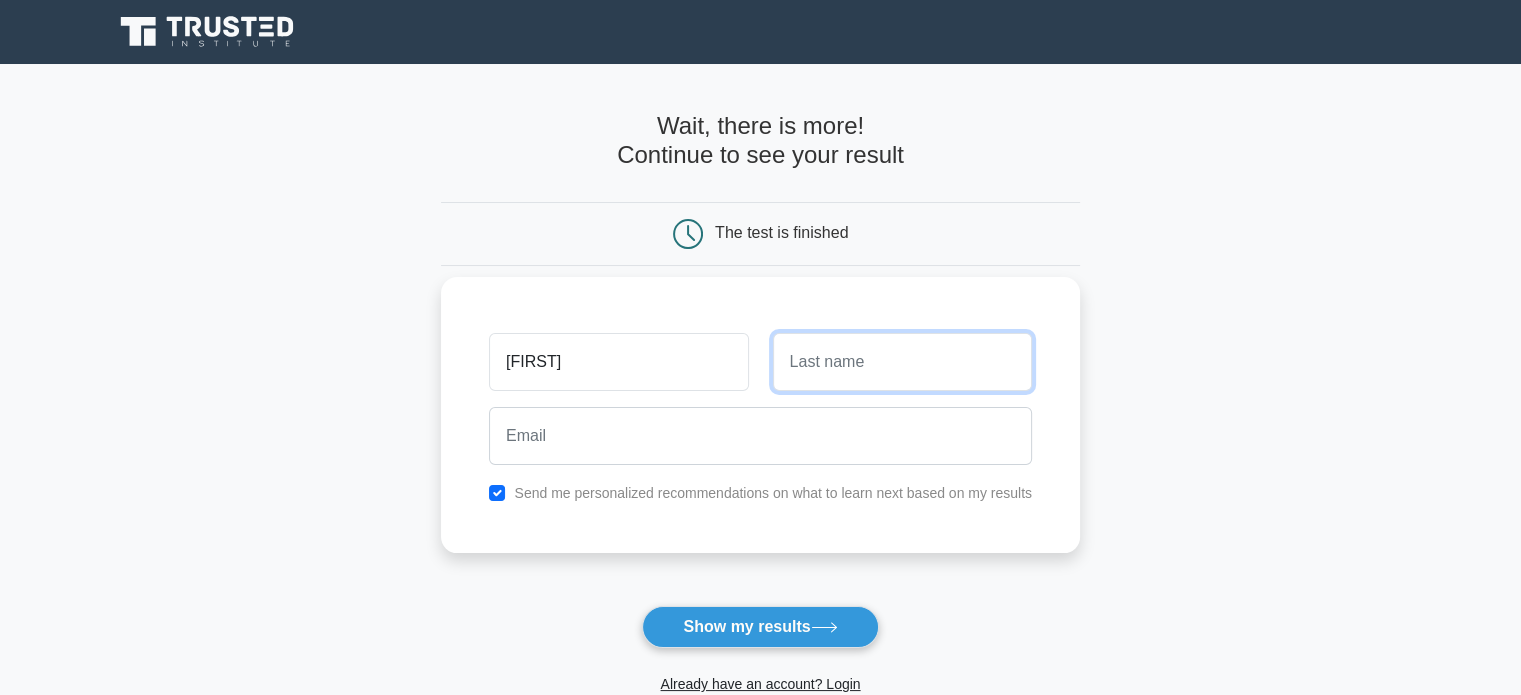 click at bounding box center (902, 362) 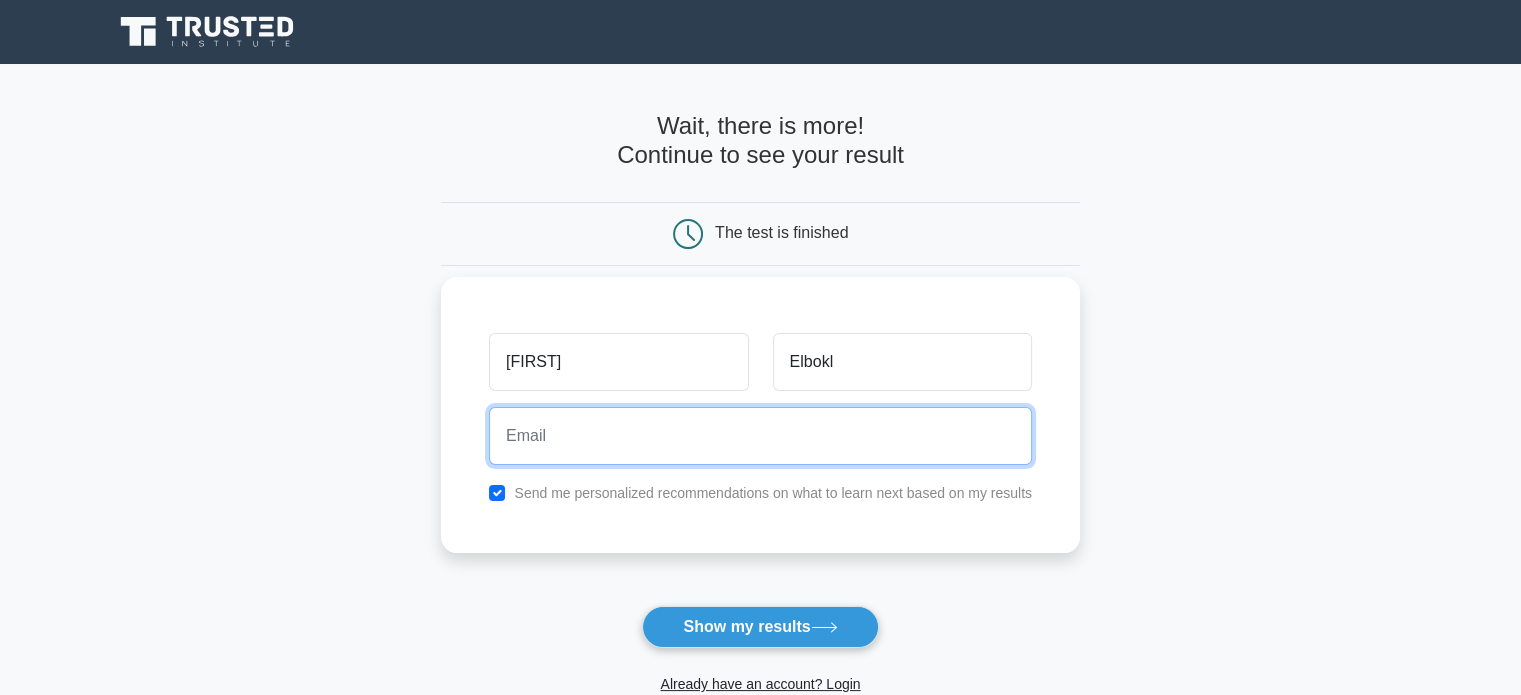 click at bounding box center (760, 436) 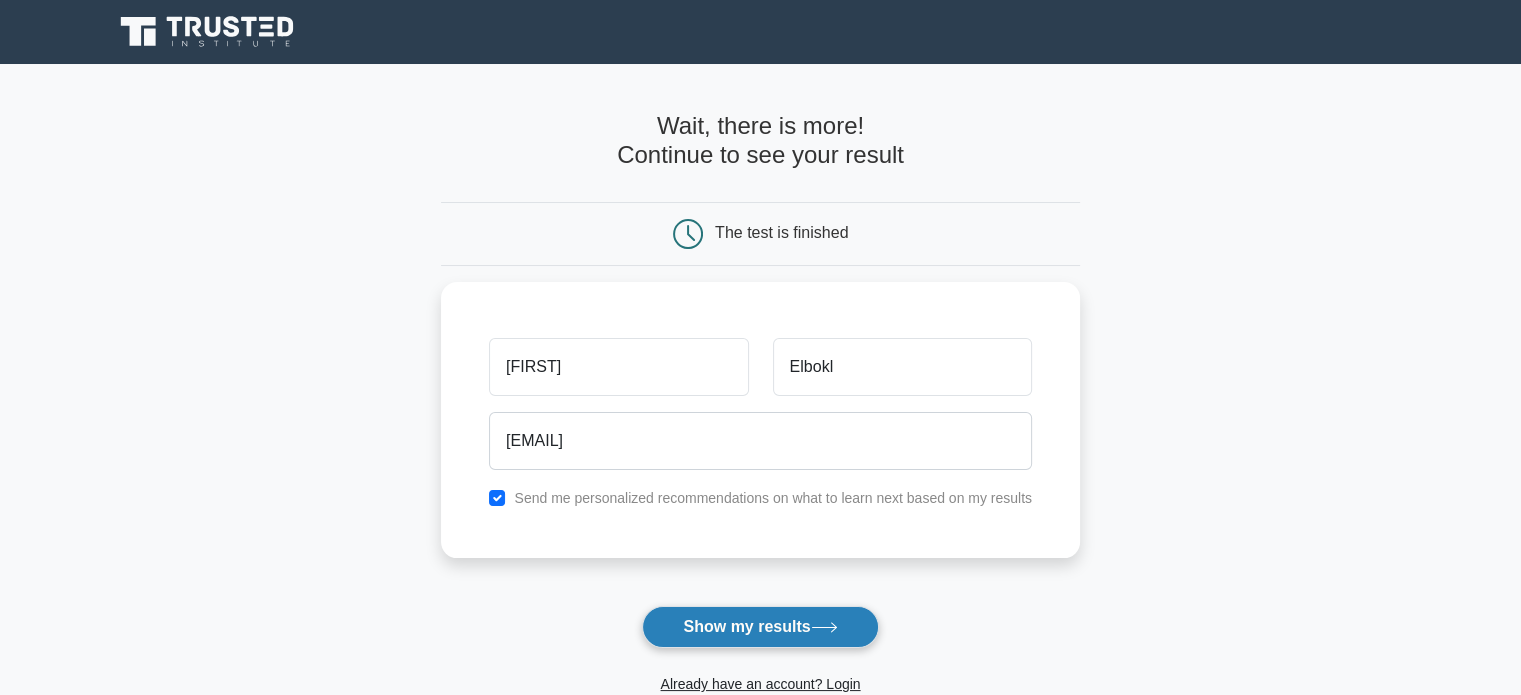 click on "Show my results" at bounding box center [760, 627] 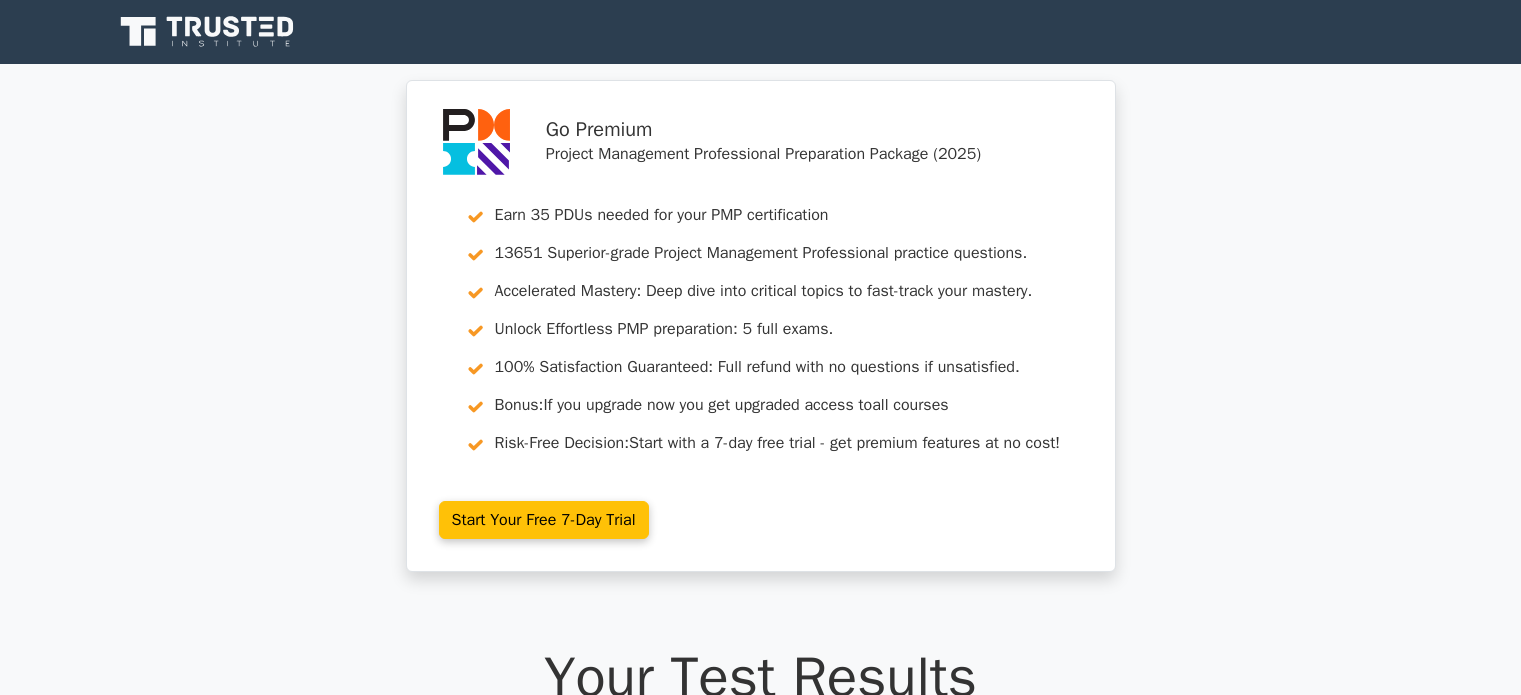 scroll, scrollTop: 0, scrollLeft: 0, axis: both 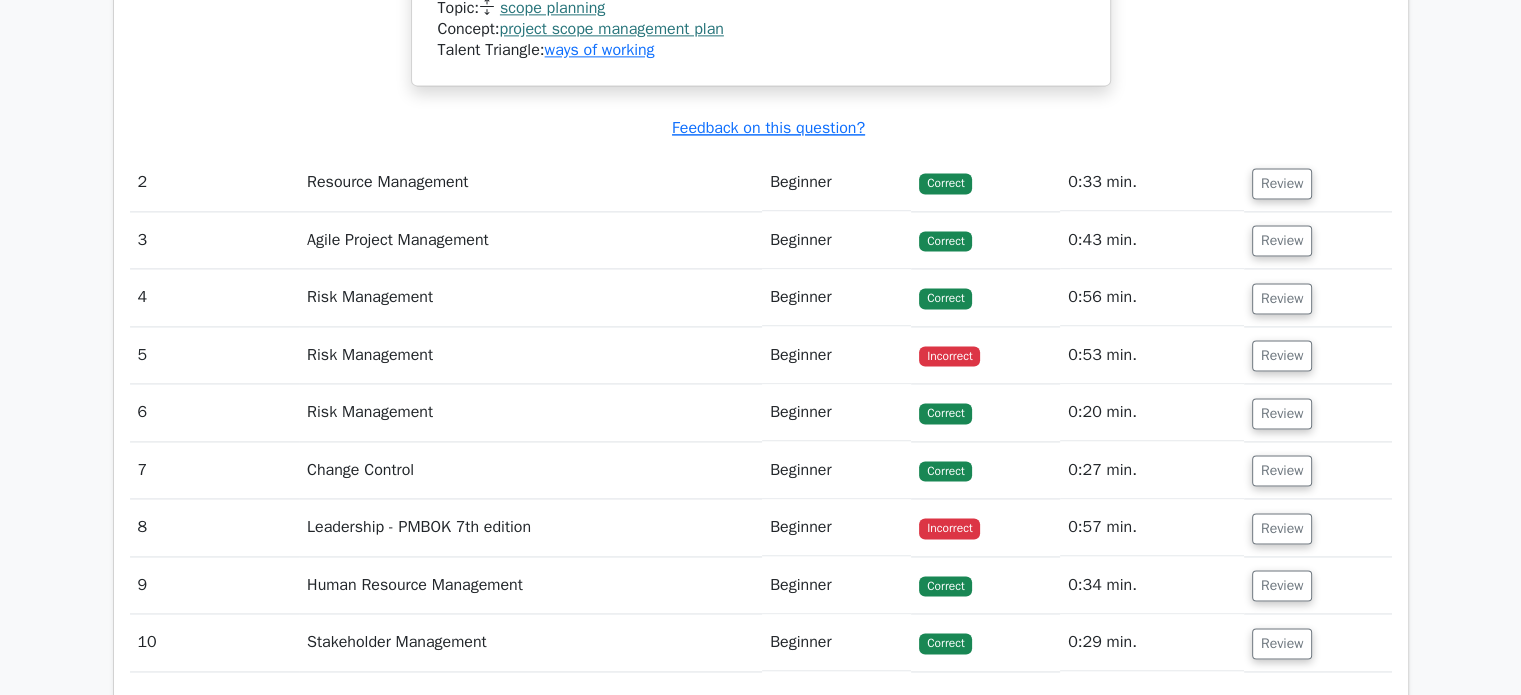 click on "Risk Management" at bounding box center (530, 355) 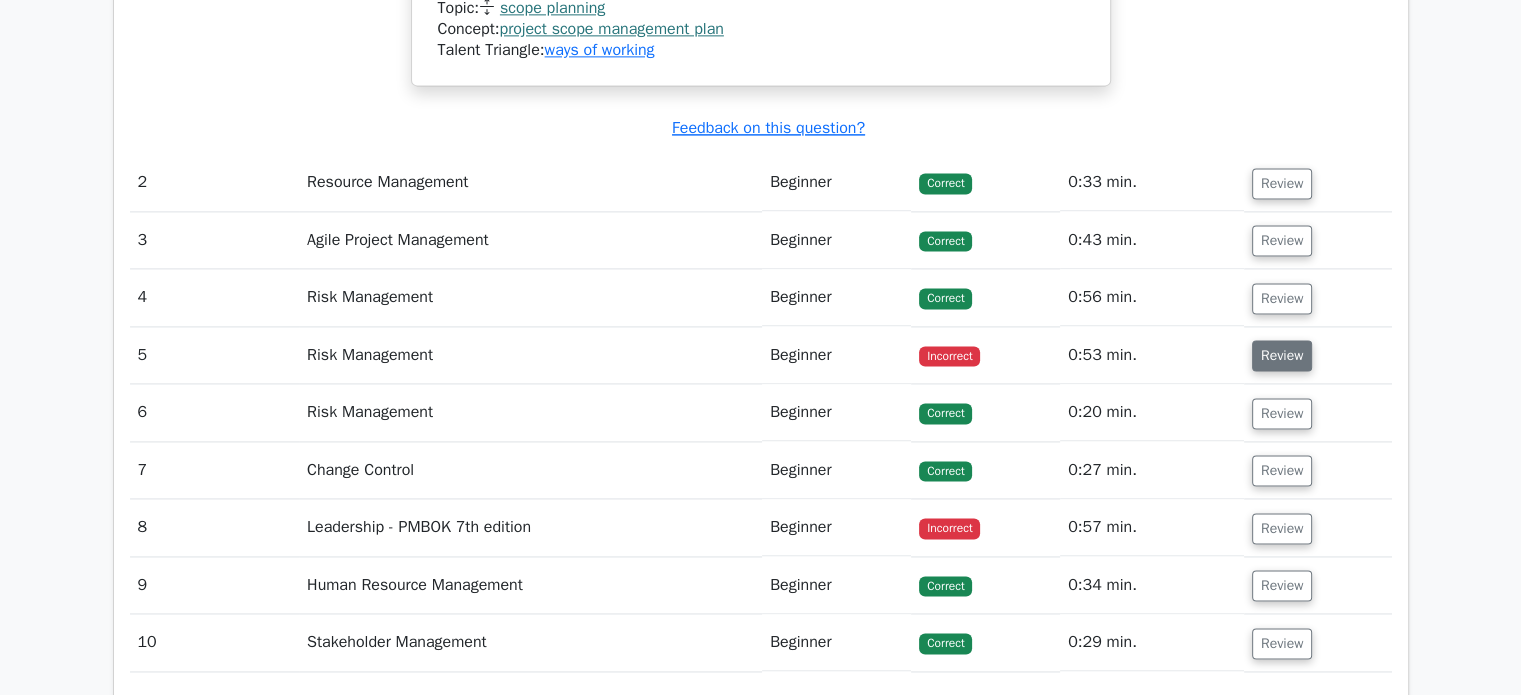 click on "Review" at bounding box center [1282, 355] 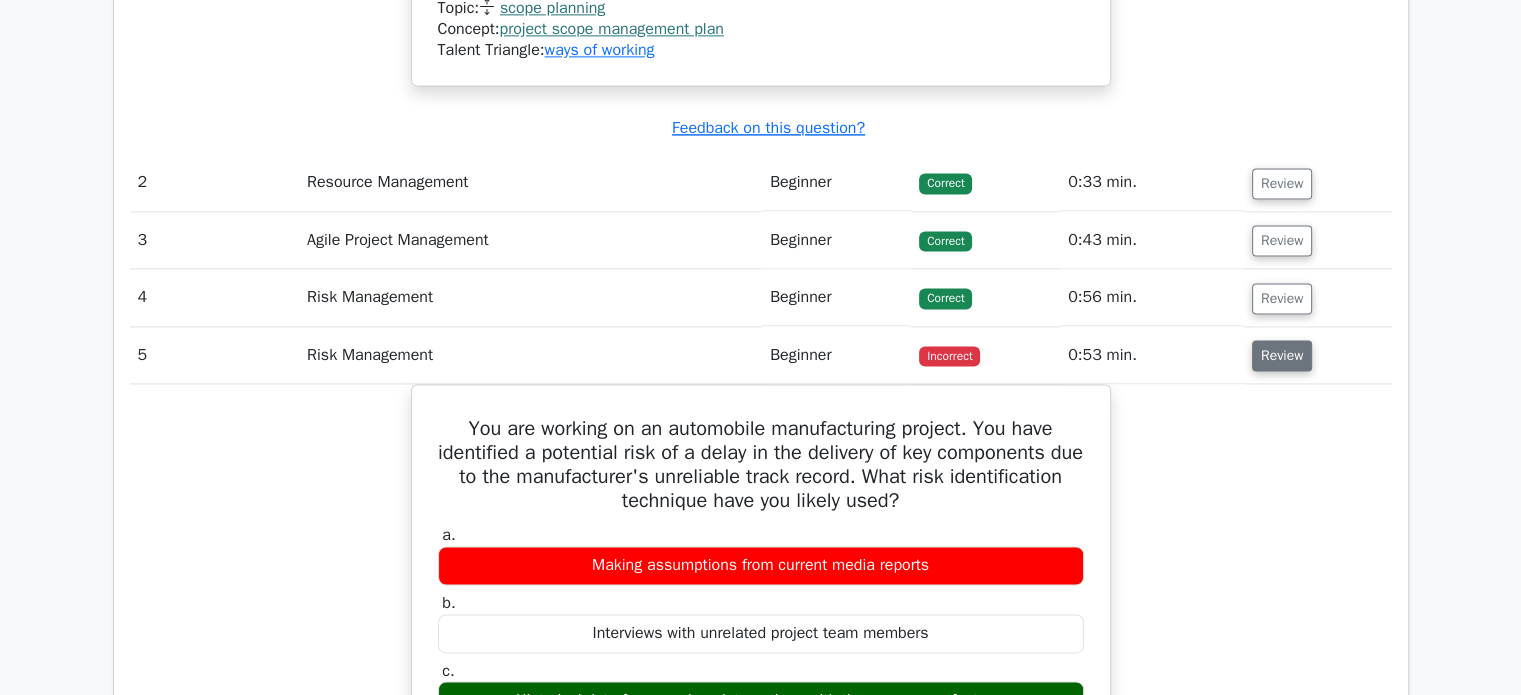 click on "Review" at bounding box center (1282, 355) 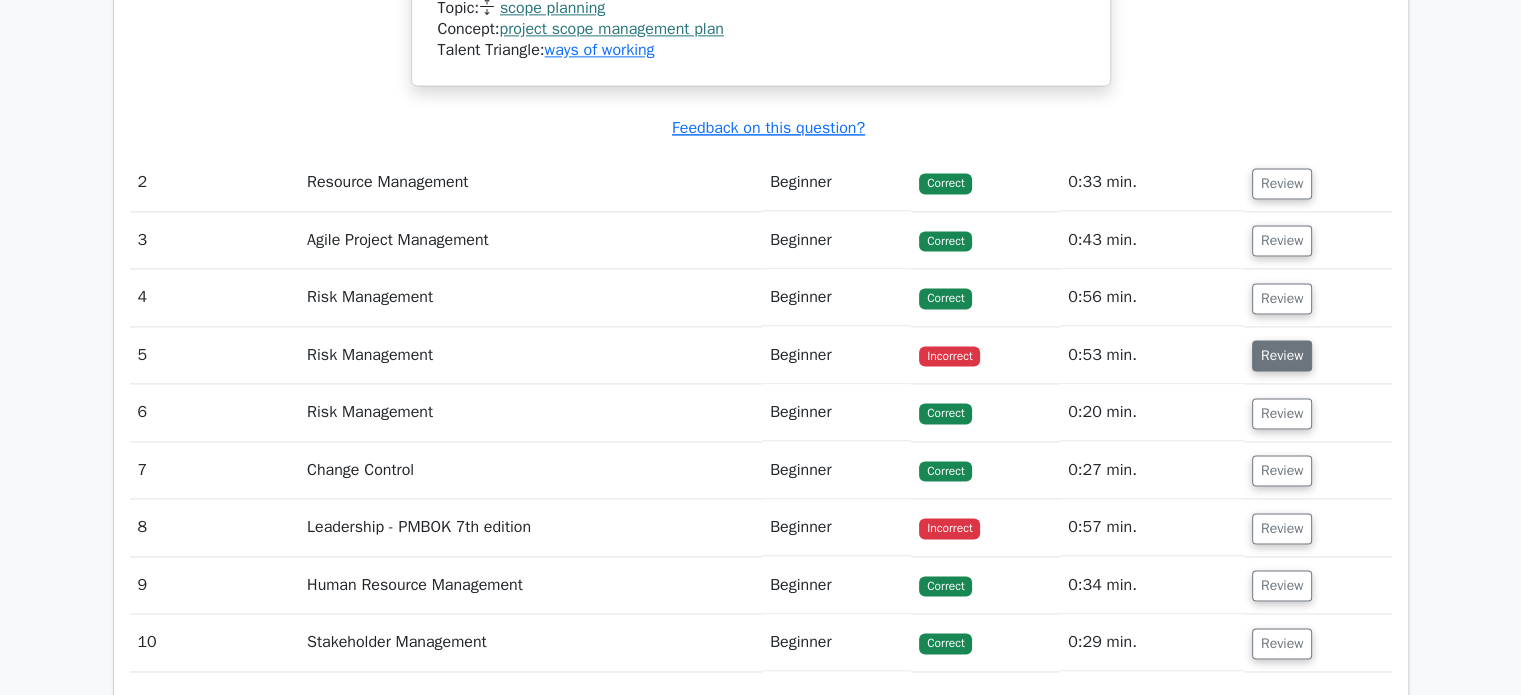 click on "Review" at bounding box center [1282, 355] 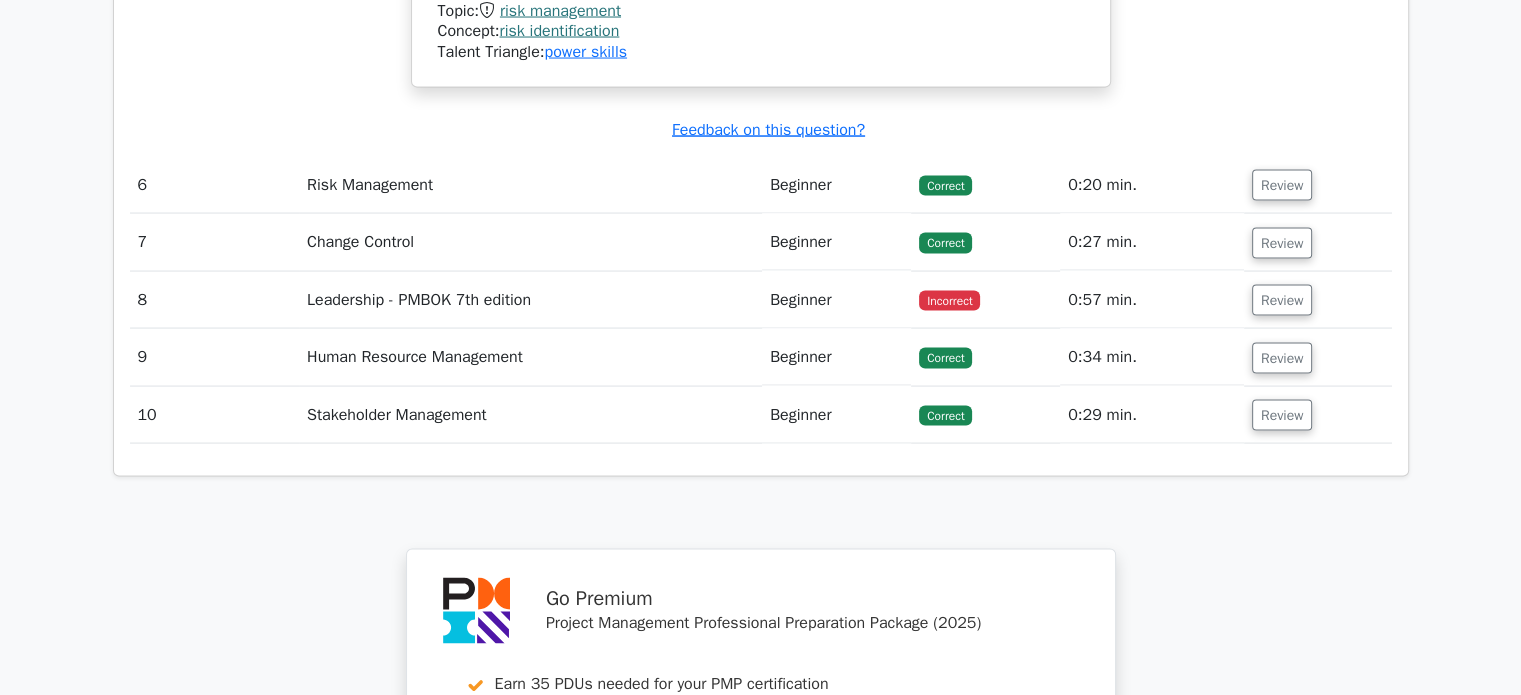 scroll, scrollTop: 4024, scrollLeft: 0, axis: vertical 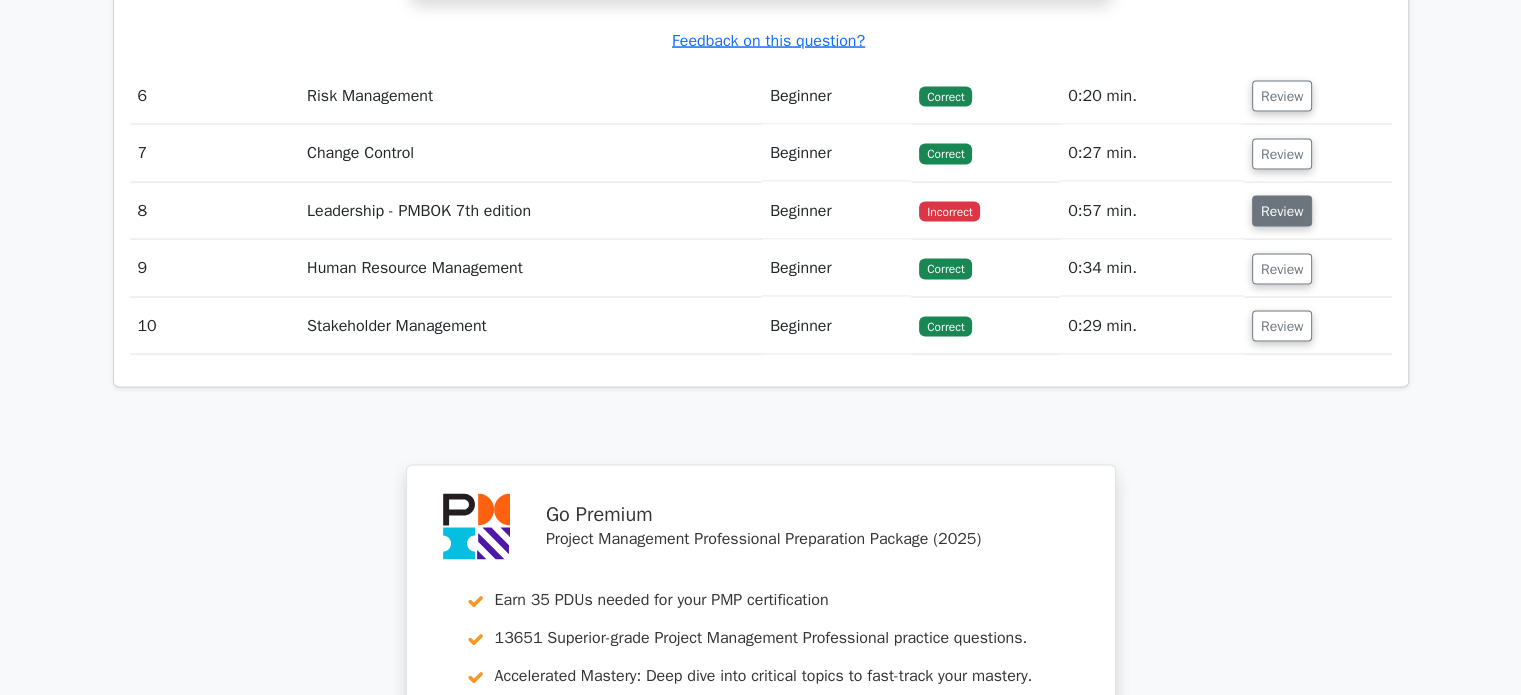 click on "Review" at bounding box center [1282, 211] 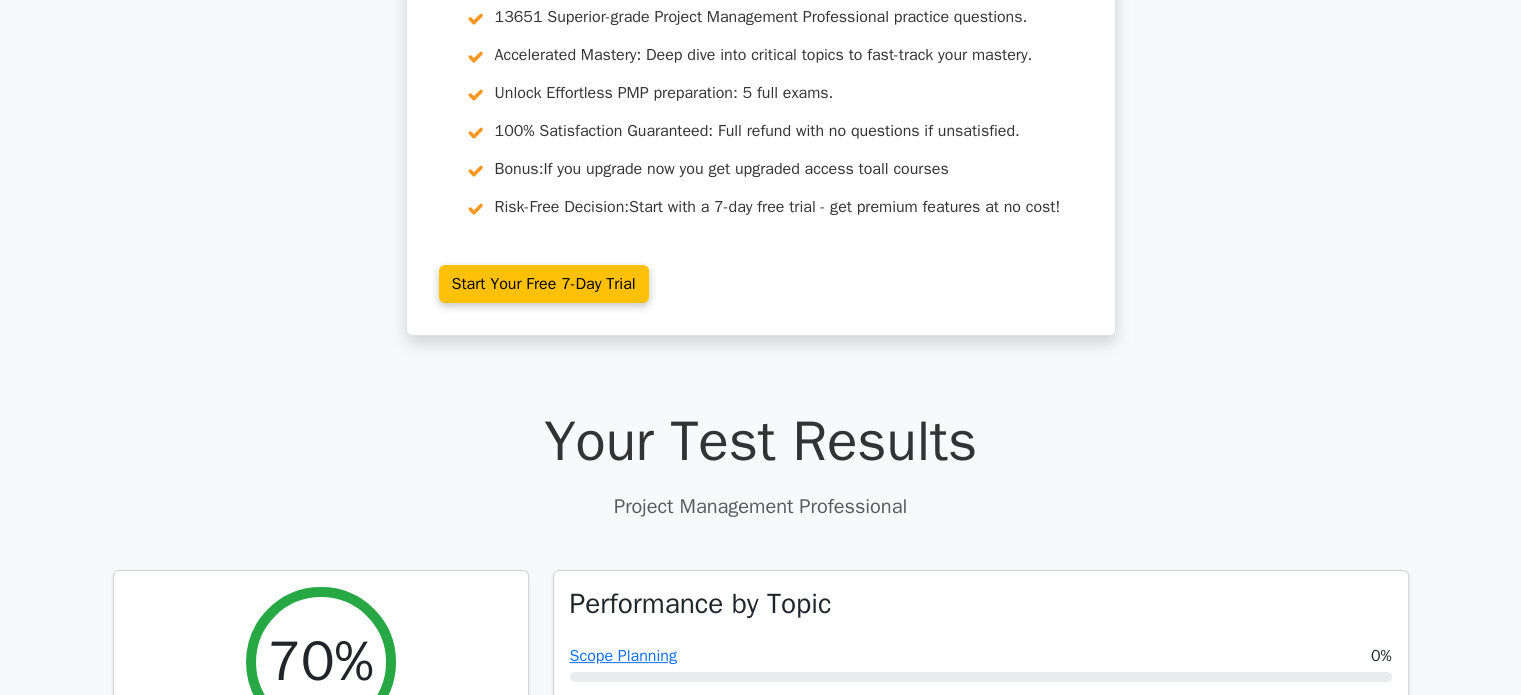 scroll, scrollTop: 0, scrollLeft: 0, axis: both 